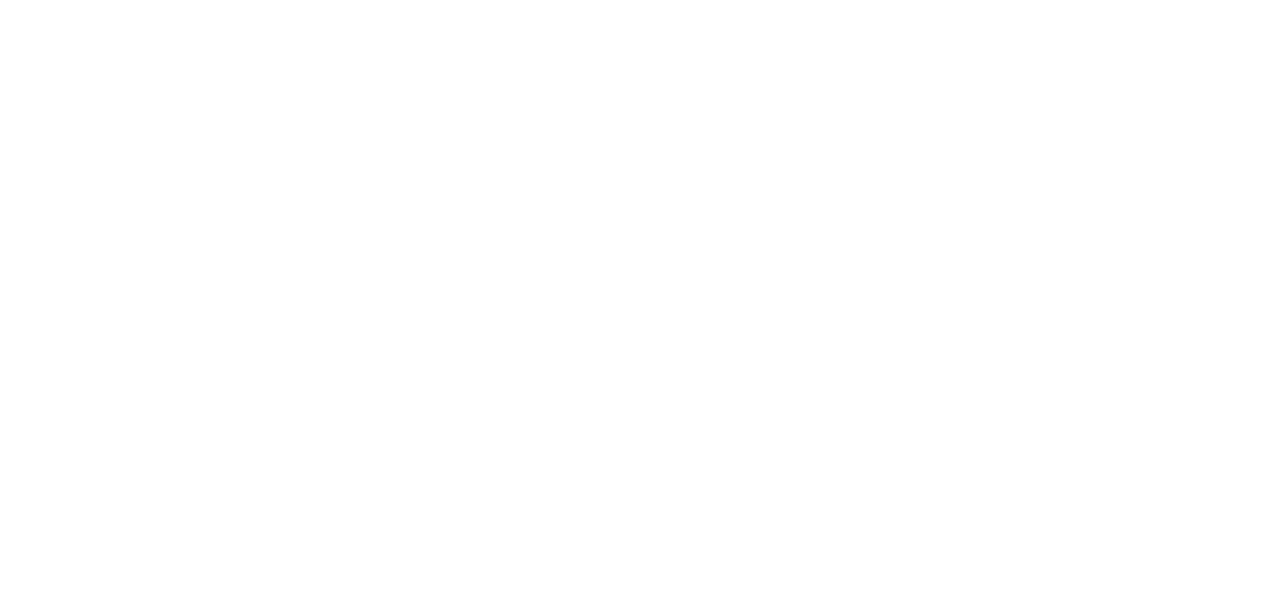 scroll, scrollTop: 0, scrollLeft: 0, axis: both 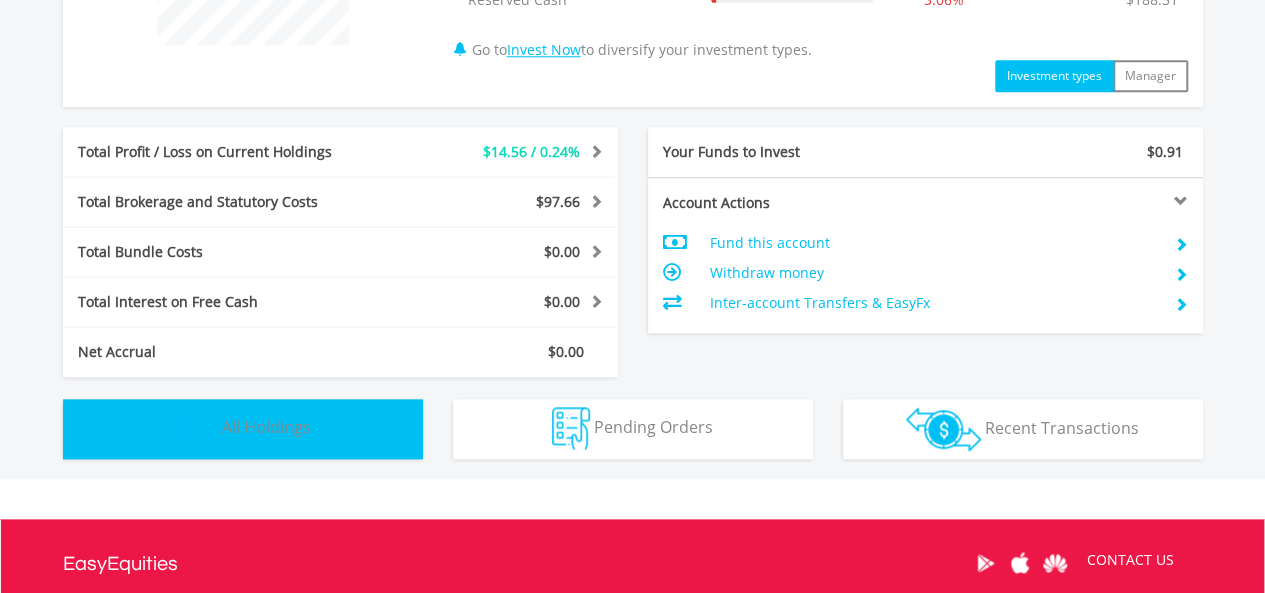 click on "Holdings
All Holdings" at bounding box center (243, 429) 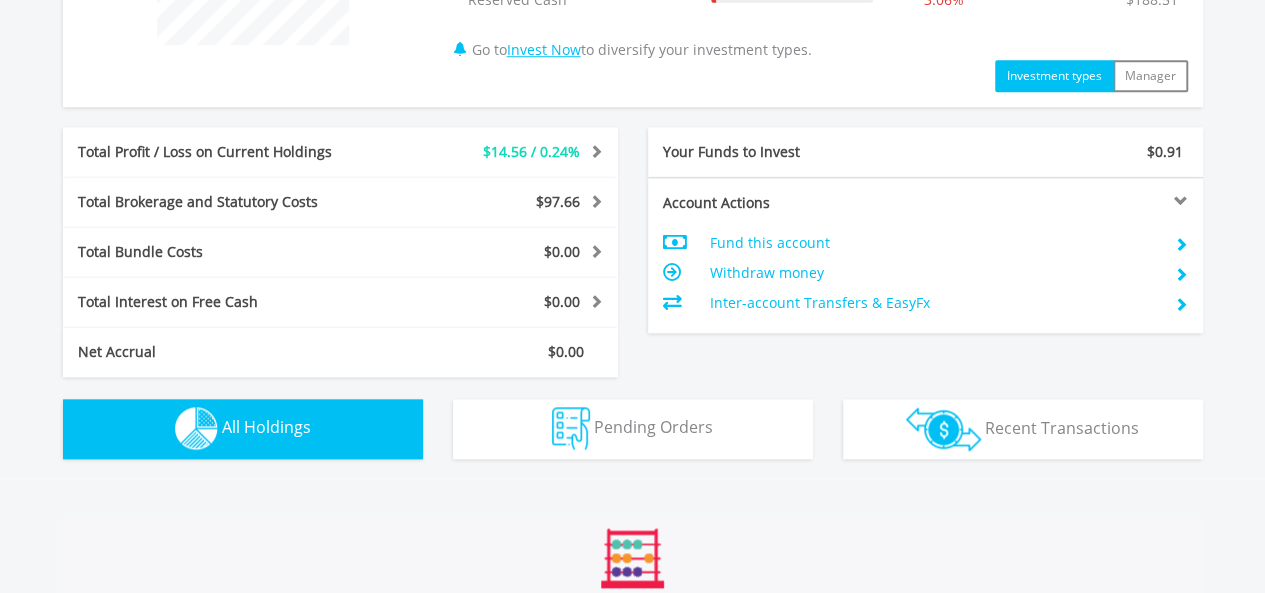 scroll, scrollTop: 1442, scrollLeft: 0, axis: vertical 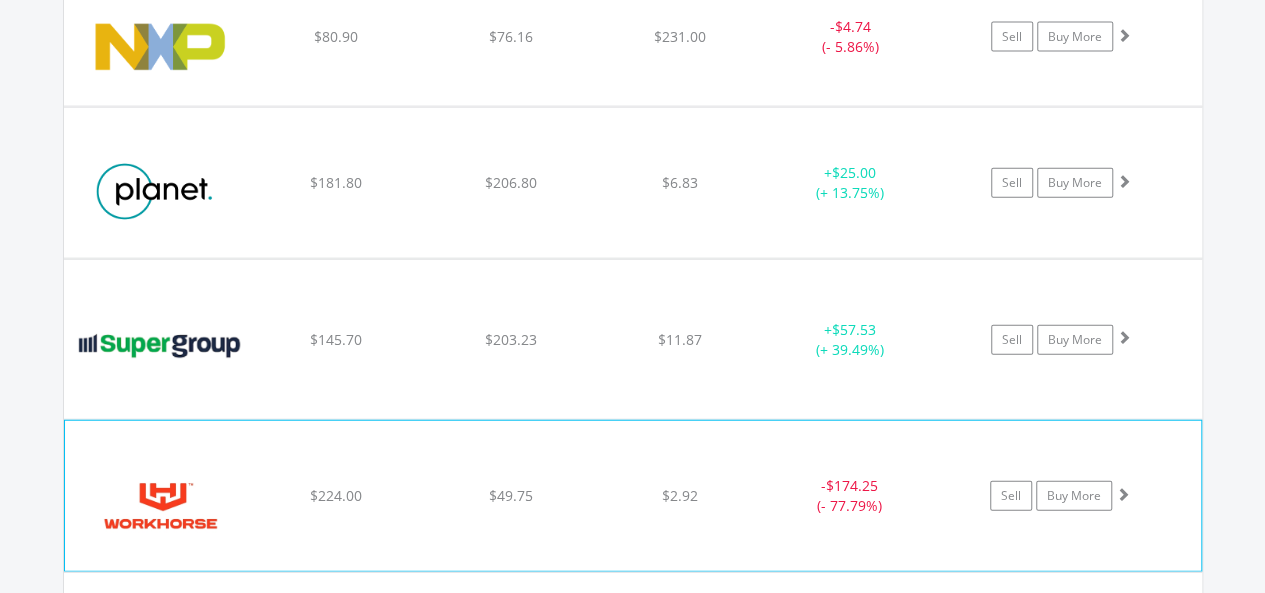 click on "Sell
Buy More" at bounding box center [1071, -687] 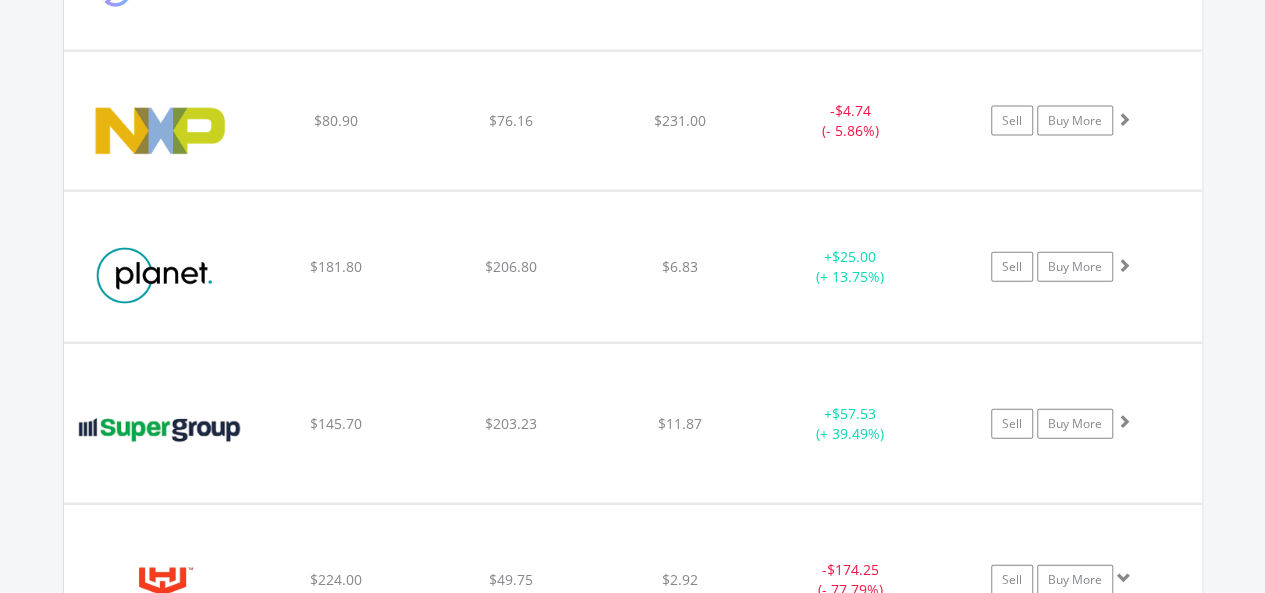 scroll, scrollTop: 2209, scrollLeft: 0, axis: vertical 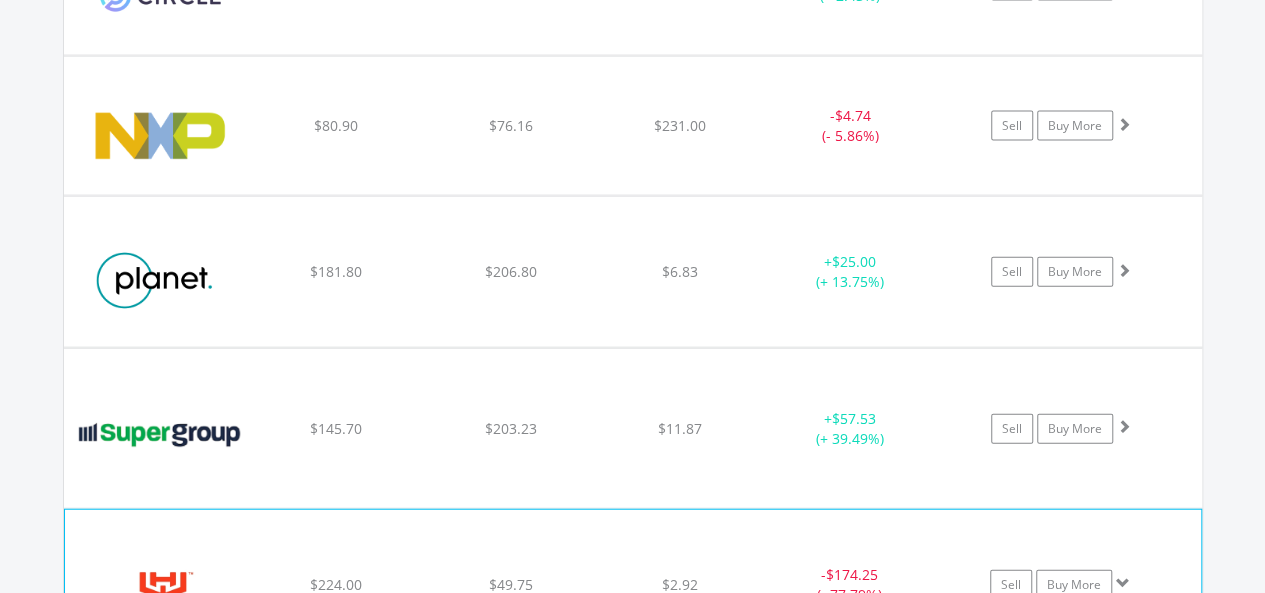 click on "﻿
Workhorse Group Inc
$224.00
$49.75
$2.92
-  $174.25 (- 77.79%)
Sell
Buy More" at bounding box center (633, -598) 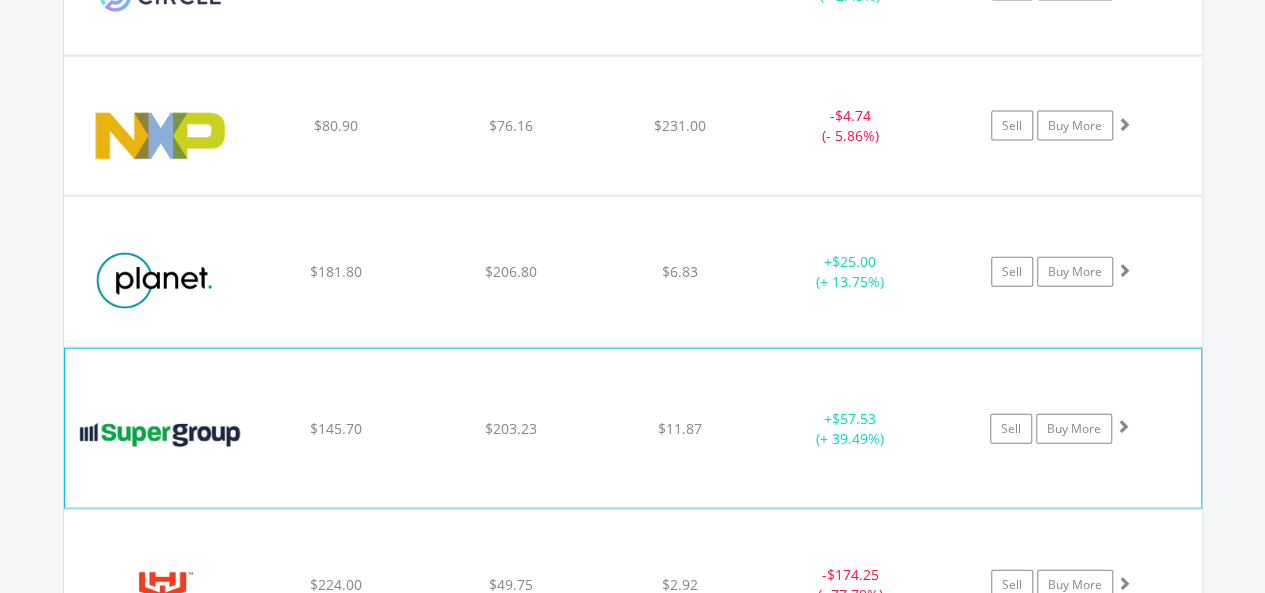 click on "﻿
Super Group SGHC Ltd
$145.70
$203.23
$11.87
+  $57.53 (+ 39.49%)
Sell
Buy More" at bounding box center [633, -598] 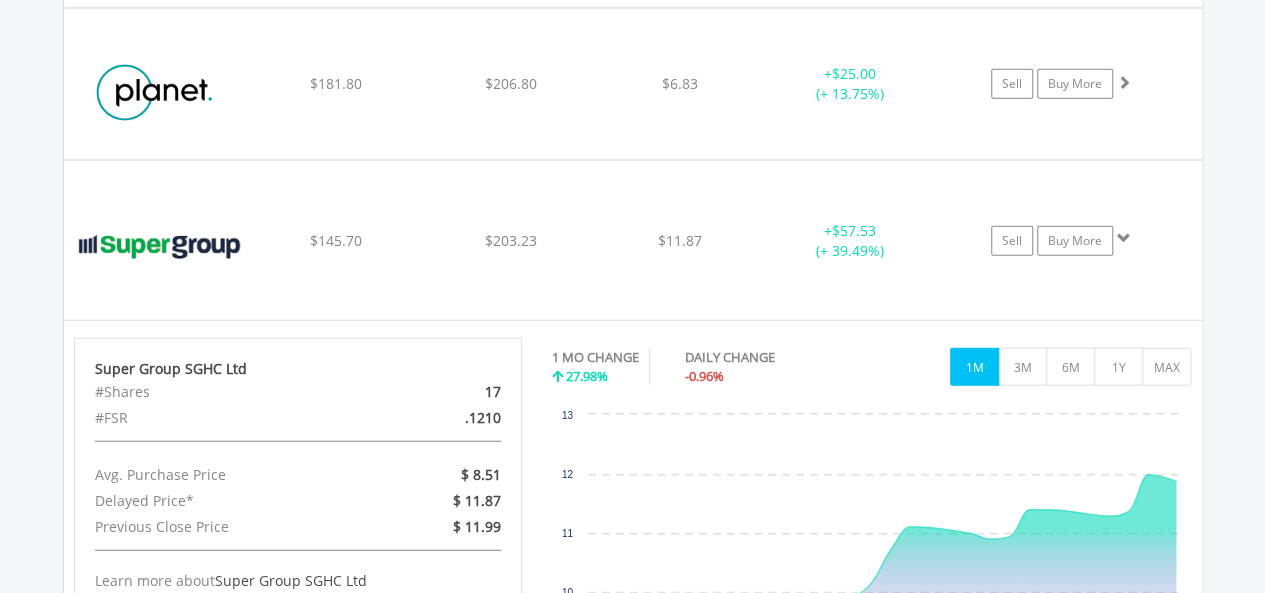 scroll, scrollTop: 2393, scrollLeft: 0, axis: vertical 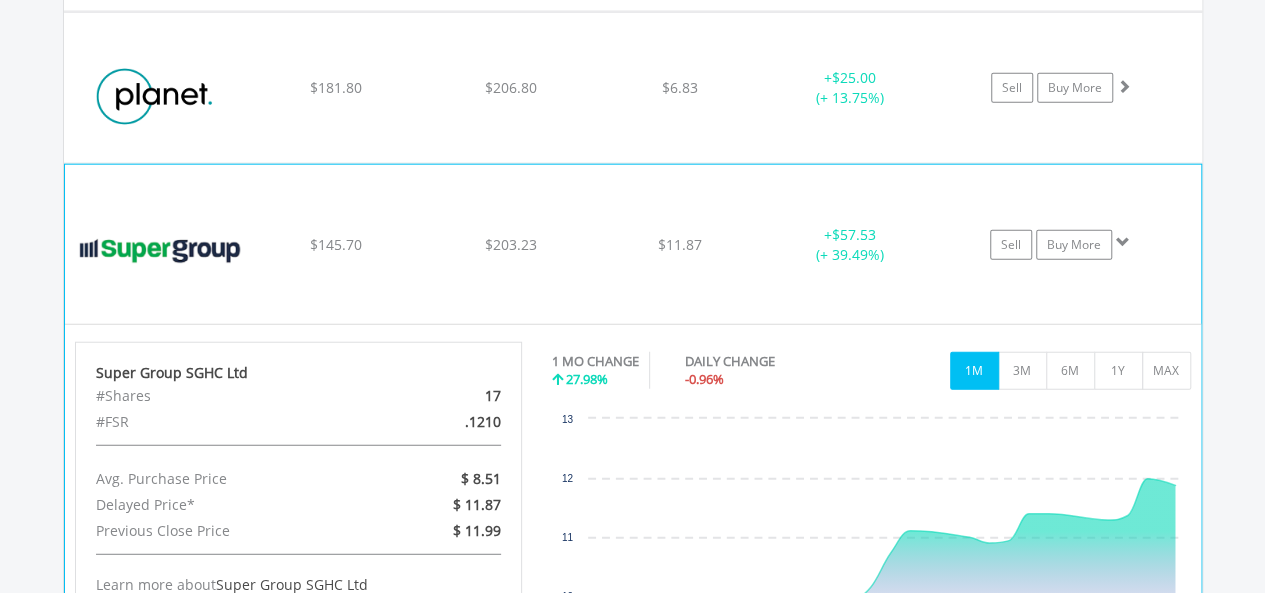 click on "Sell
Buy More" at bounding box center (1071, -782) 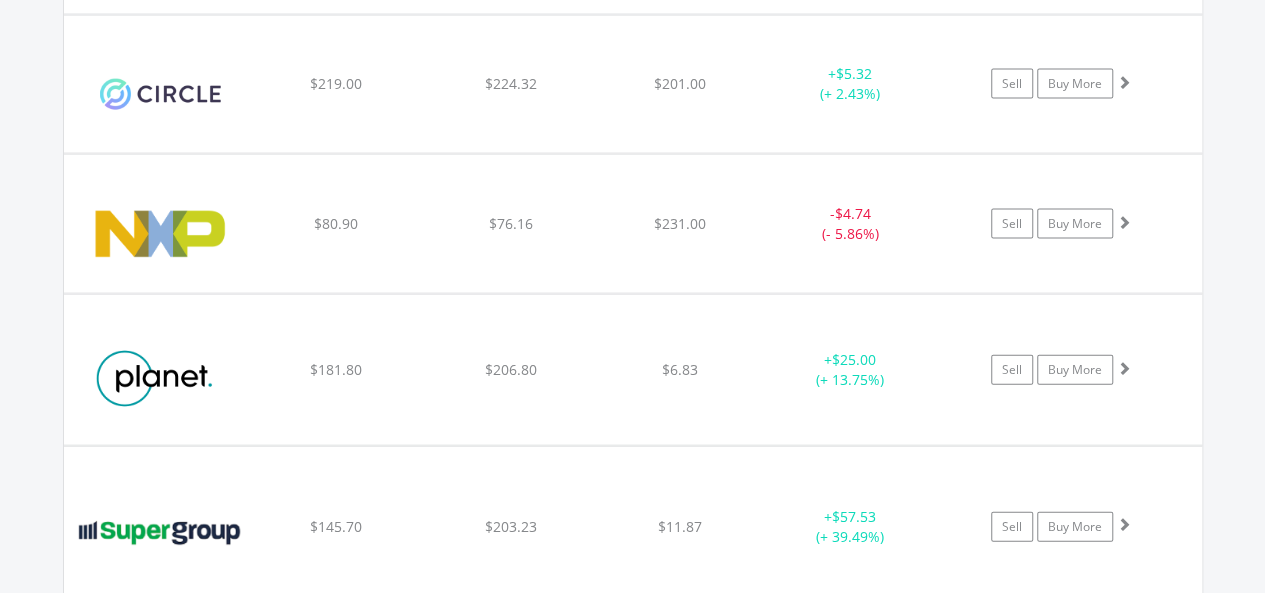 scroll, scrollTop: 2087, scrollLeft: 0, axis: vertical 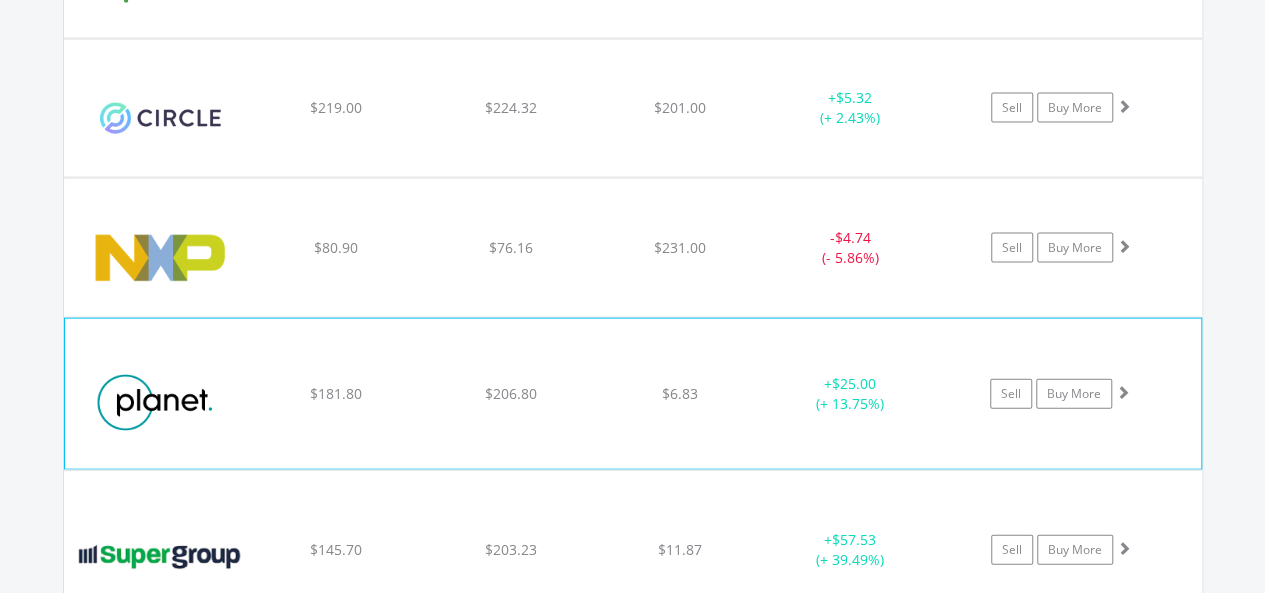 click on "Sell
Buy More" at bounding box center (1071, -476) 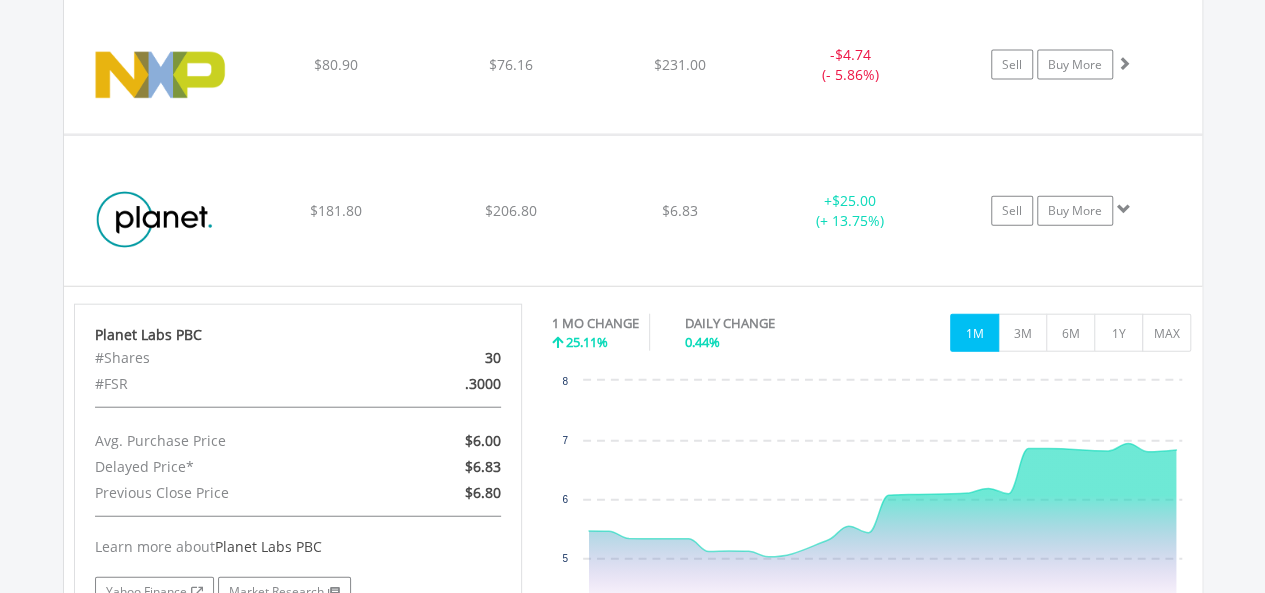 scroll, scrollTop: 2148, scrollLeft: 0, axis: vertical 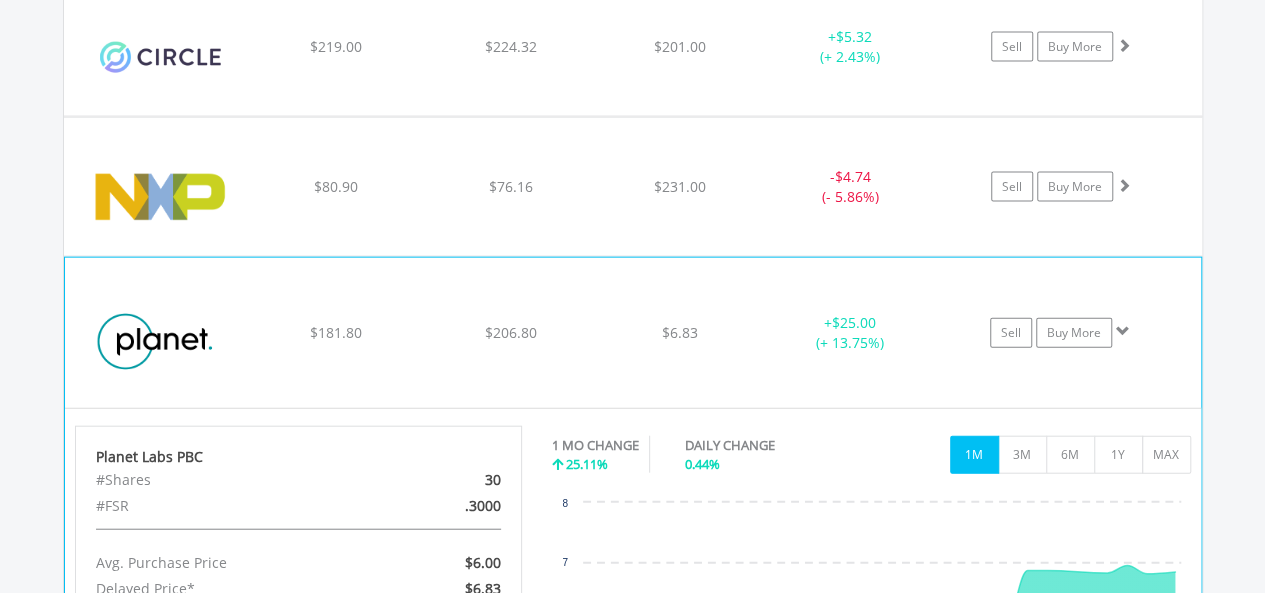 click on "﻿
Planet Labs PBC
$181.80
$206.80
$6.83
+  $25.00 (+ 13.75%)
Sell
Buy More" at bounding box center [633, -537] 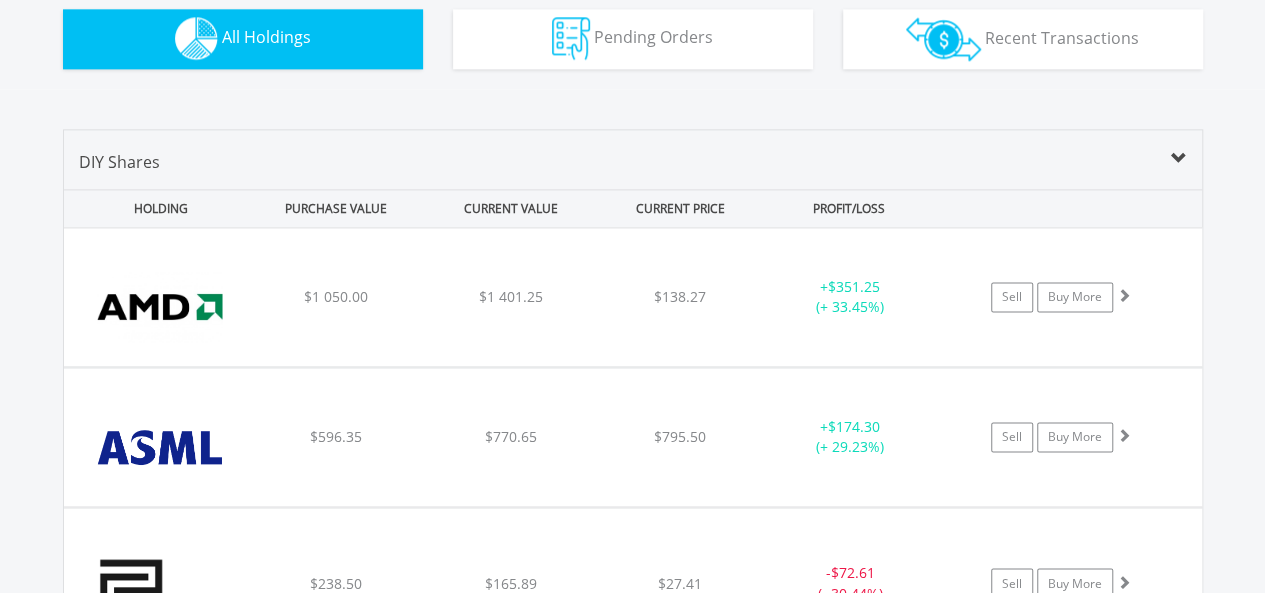 scroll, scrollTop: 1298, scrollLeft: 0, axis: vertical 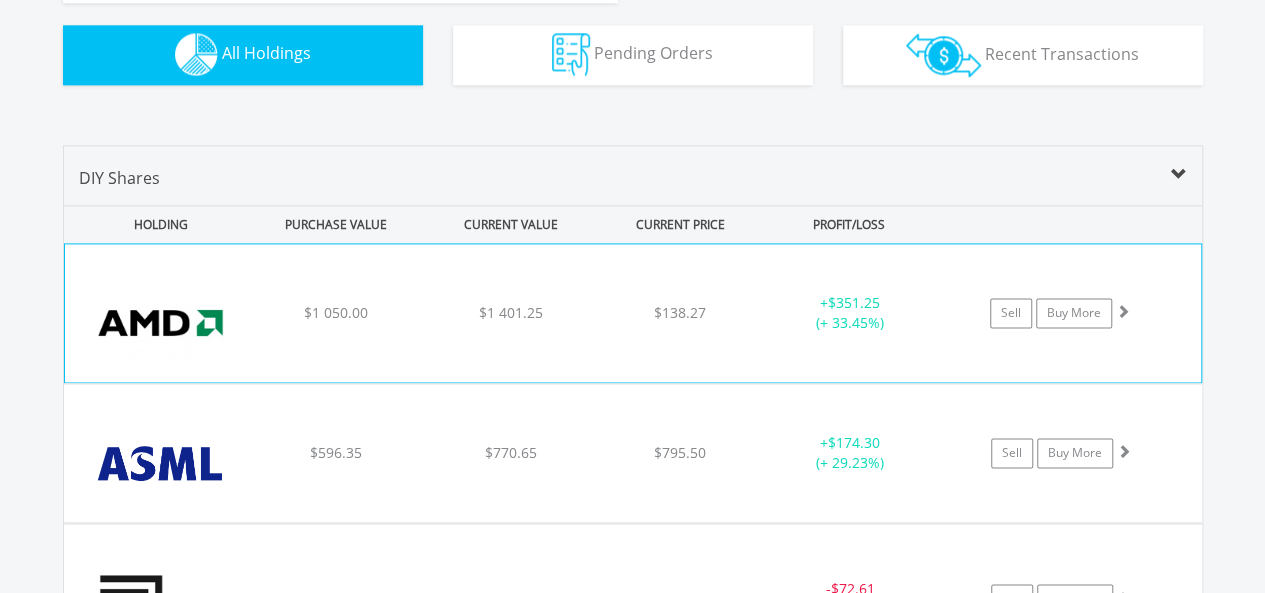 click on "Sell
Buy More" at bounding box center [1069, 313] 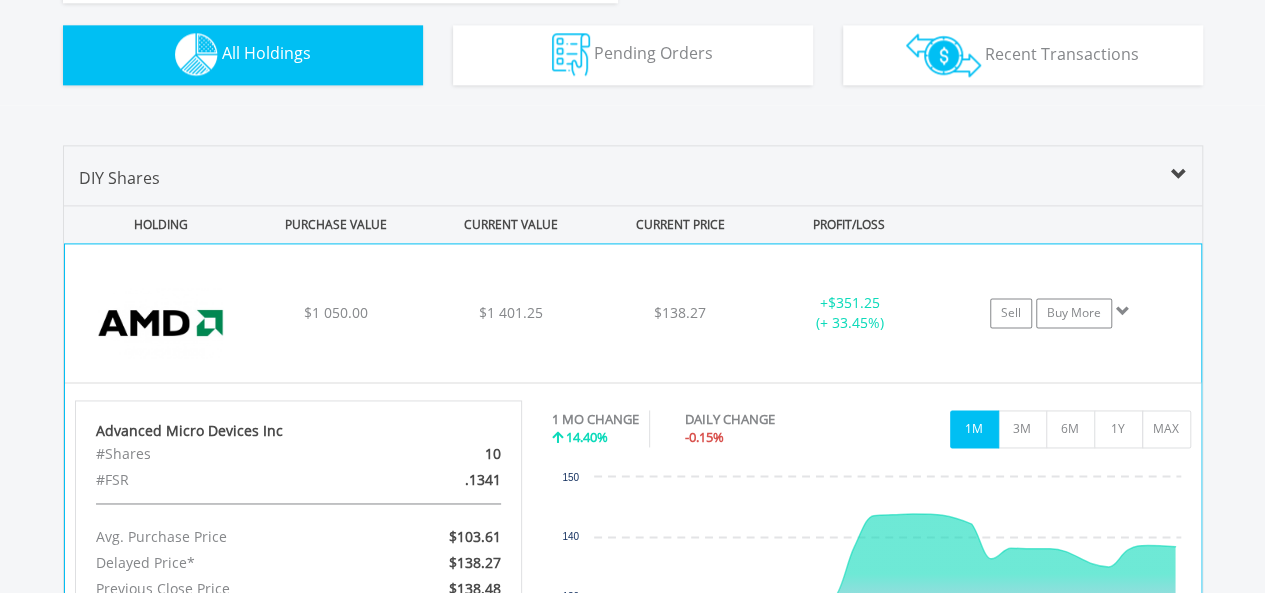 click on "﻿
Advanced Micro Devices Inc
$1 050.00
$1 401.25
$138.27
+  $351.25 (+ 33.45%)
Sell
Buy More" at bounding box center (633, 313) 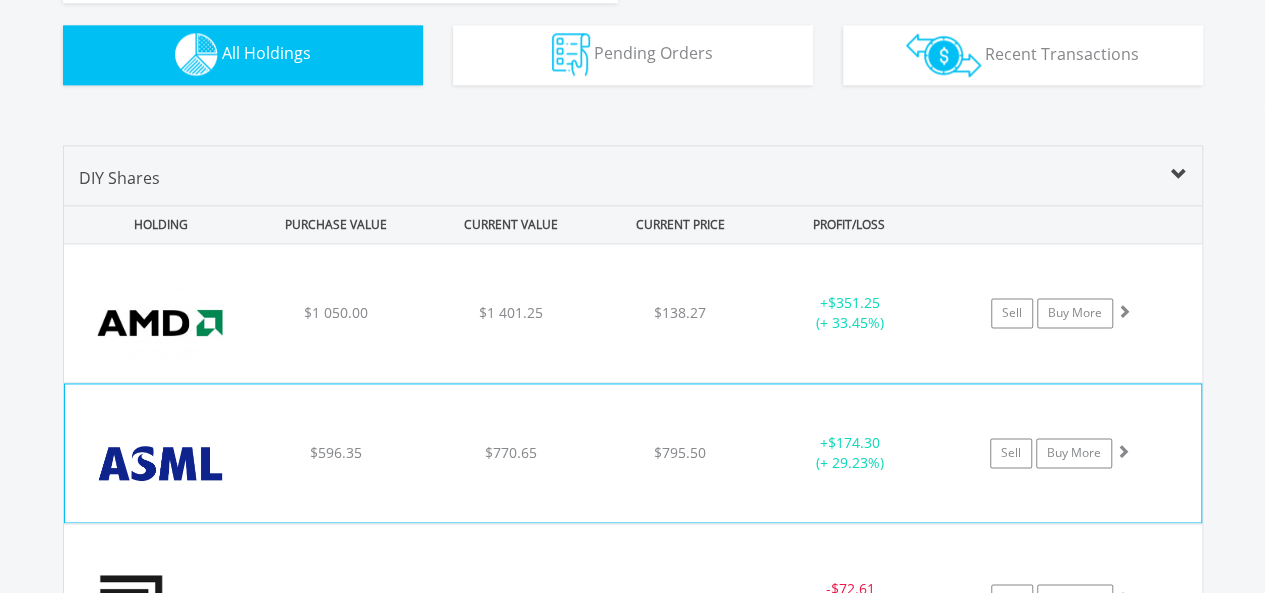 click on "﻿
Asml Holding Nv-Ny Reg Shs
$596.35
$770.65
$795.50
+  $174.30 (+ 29.23%)
Sell
Buy More" at bounding box center (633, 313) 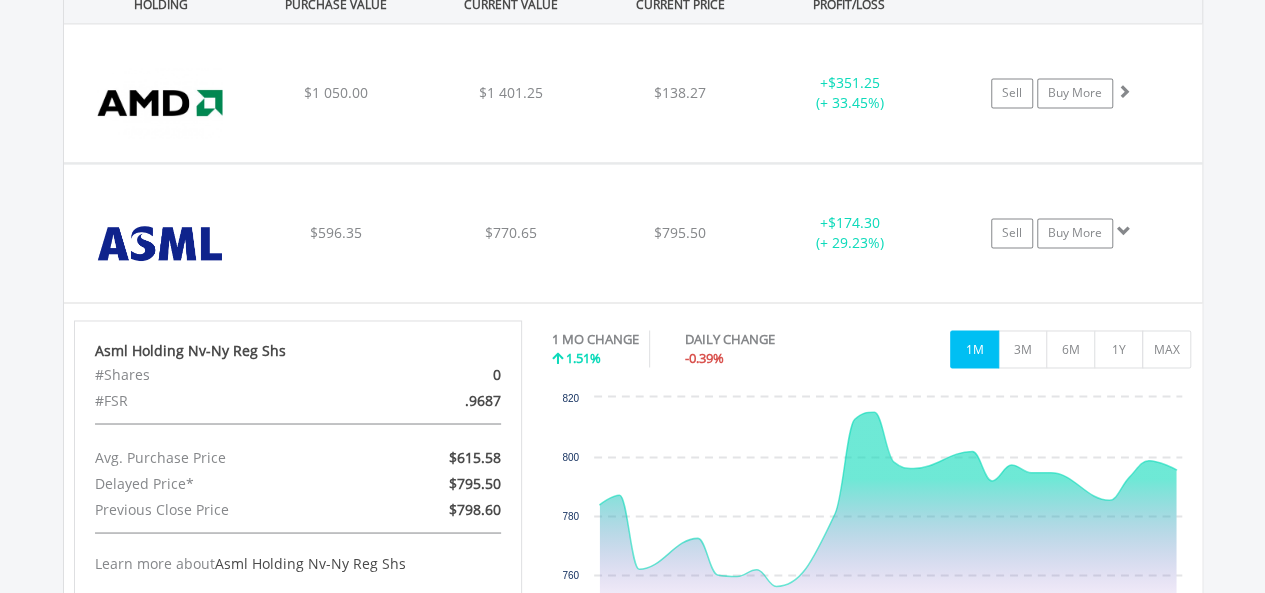 scroll, scrollTop: 1613, scrollLeft: 0, axis: vertical 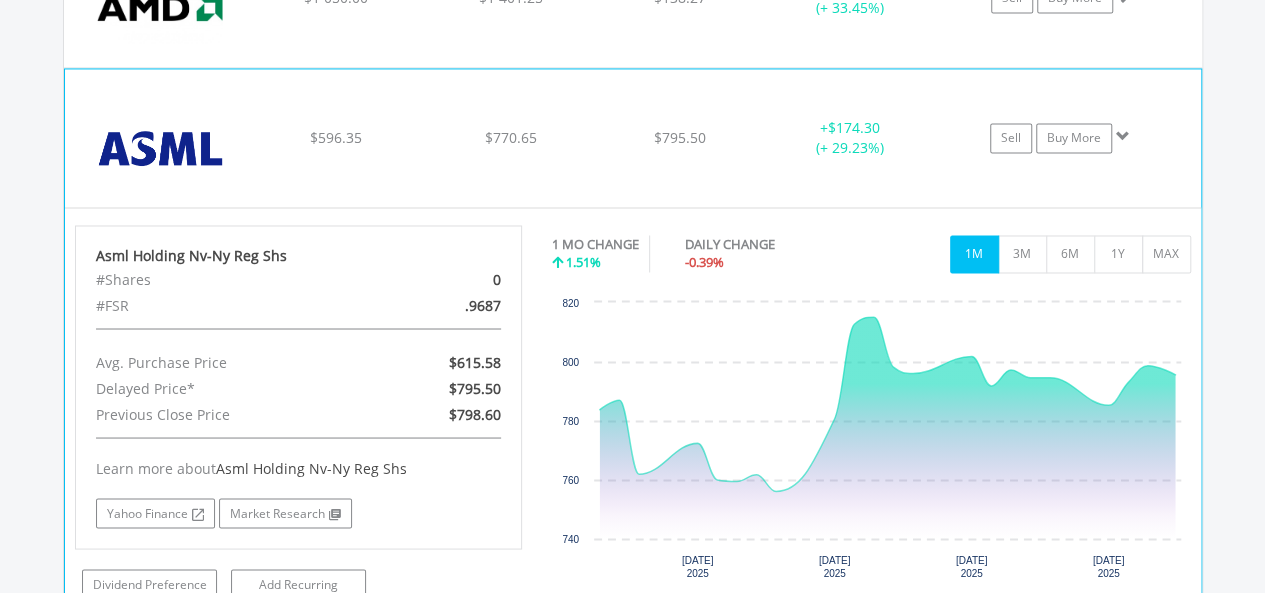 click on "Sell
Buy More" at bounding box center (1071, -2) 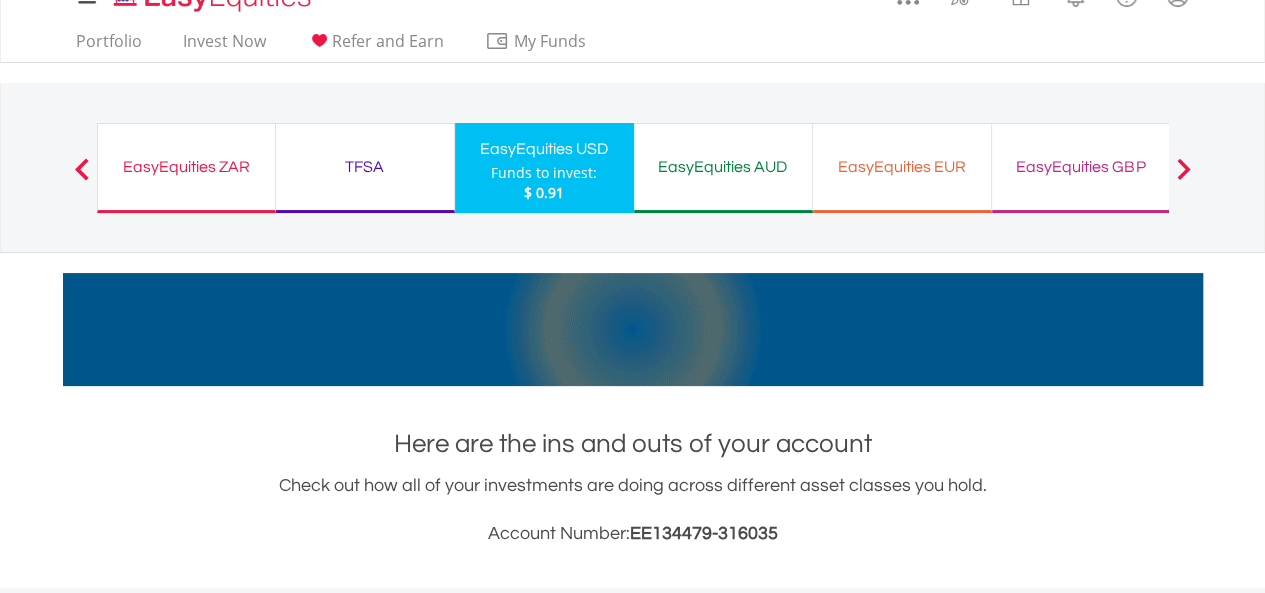 scroll, scrollTop: 0, scrollLeft: 0, axis: both 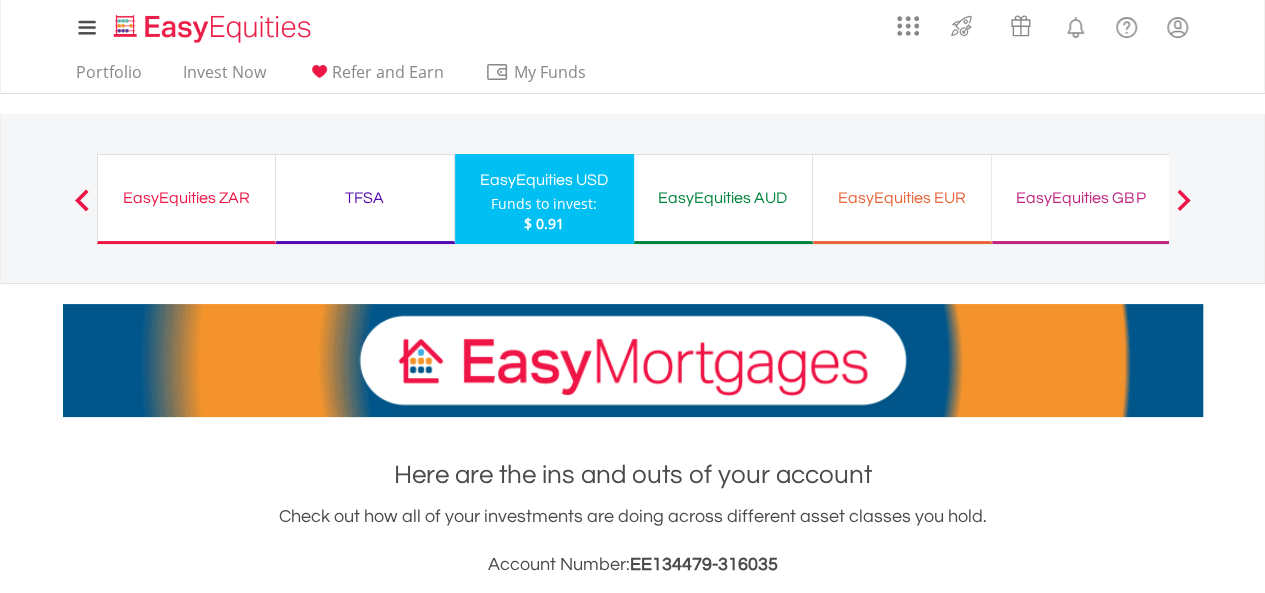 click on "EasyEquities AUD" at bounding box center [723, 198] 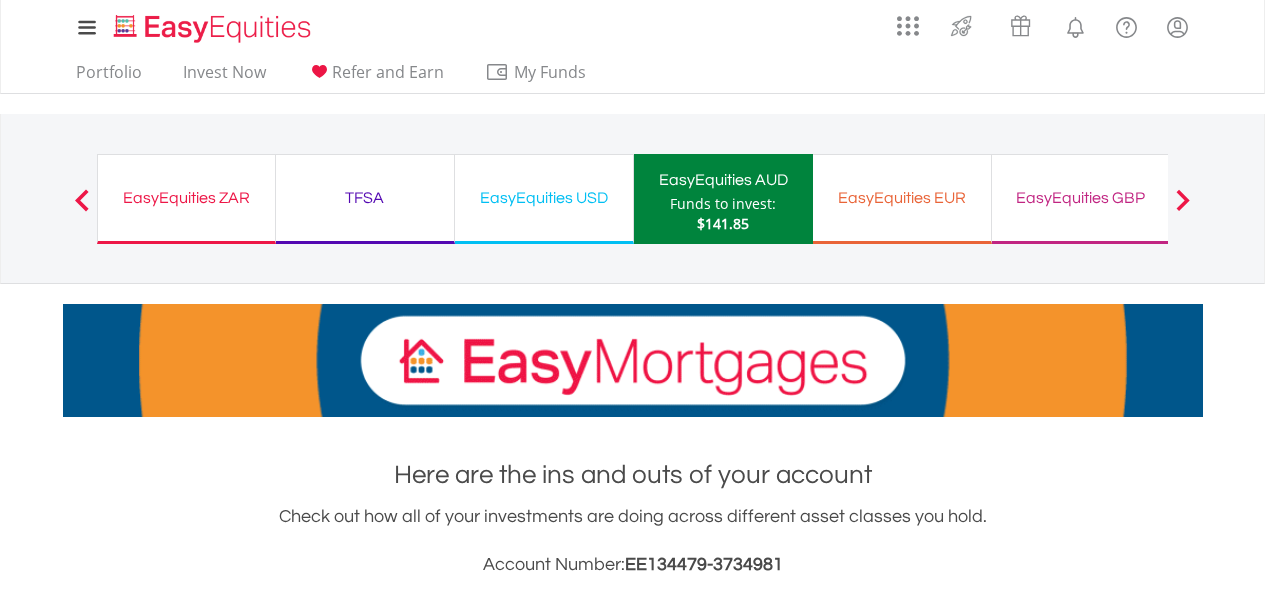 scroll, scrollTop: 0, scrollLeft: 0, axis: both 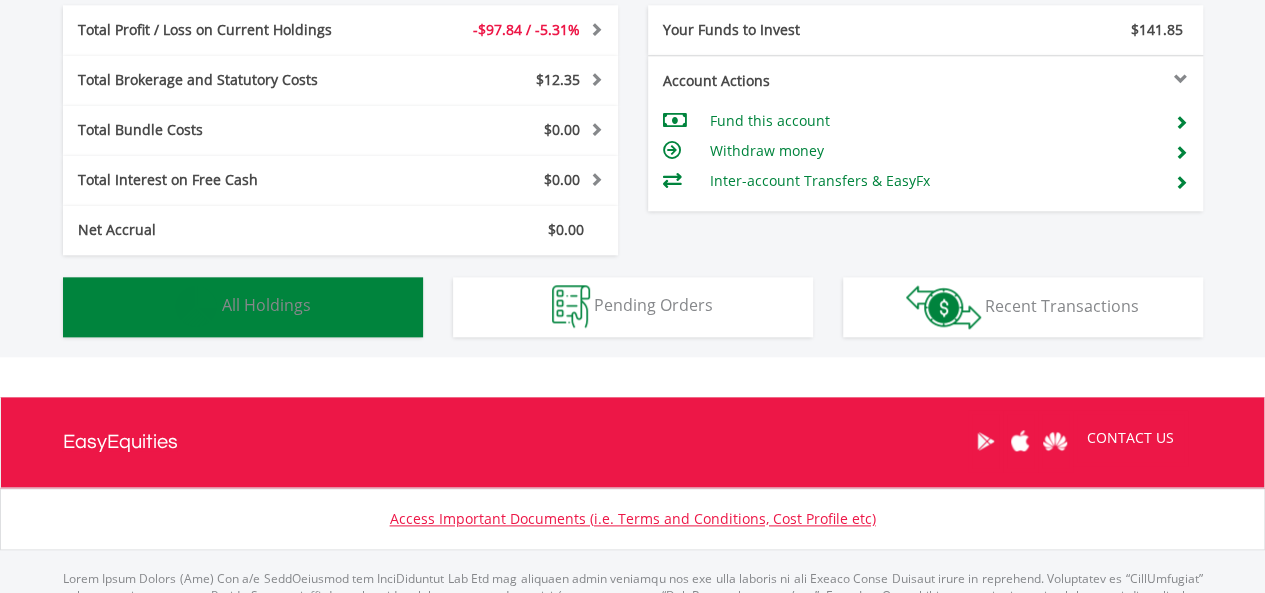 click on "Holdings
All Holdings" at bounding box center [243, 307] 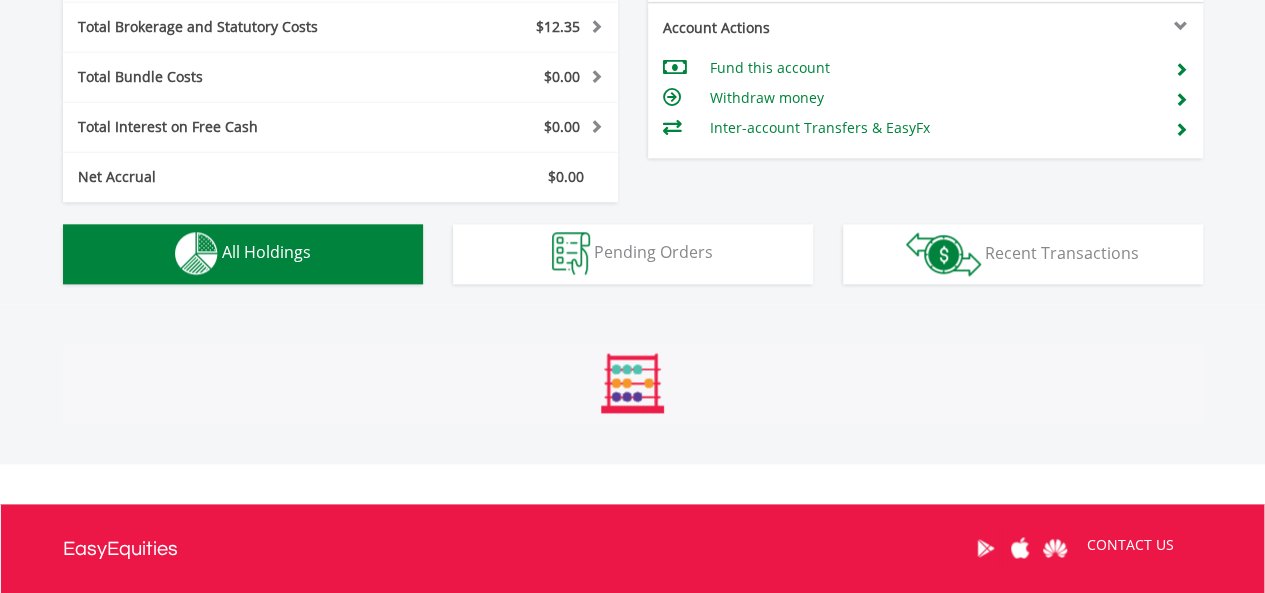 scroll, scrollTop: 1402, scrollLeft: 0, axis: vertical 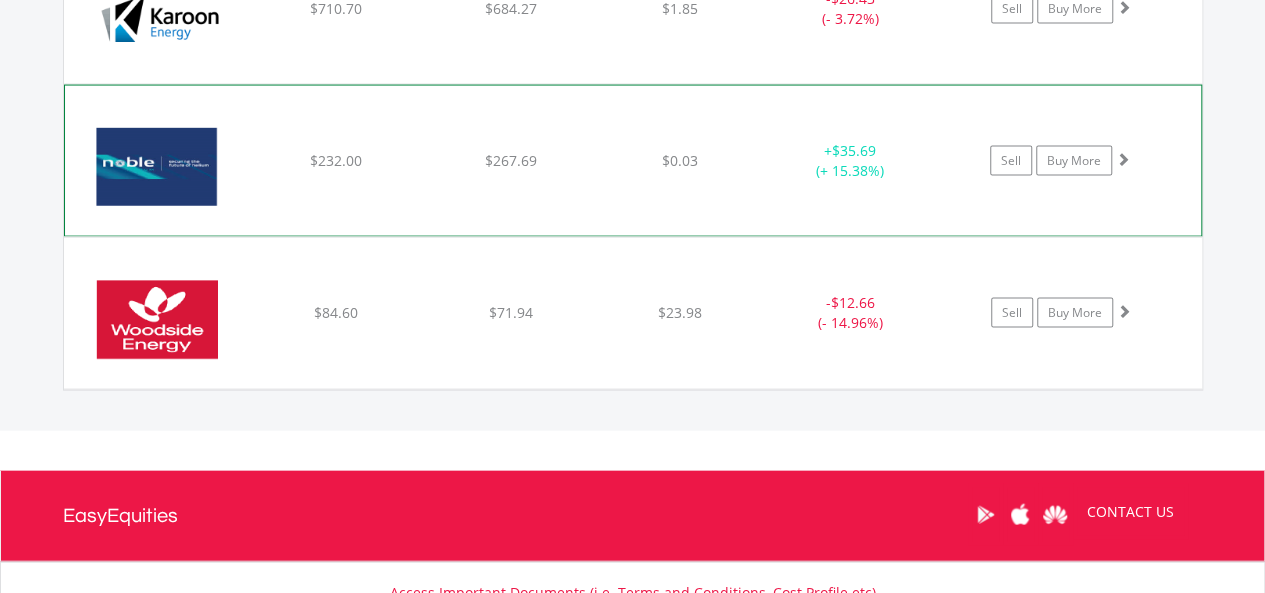click on "﻿
Noble Helium Ltd
$232.00
$267.69
$0.03
+  $35.69 (+ 15.38%)
Sell
Buy More" at bounding box center (633, -442) 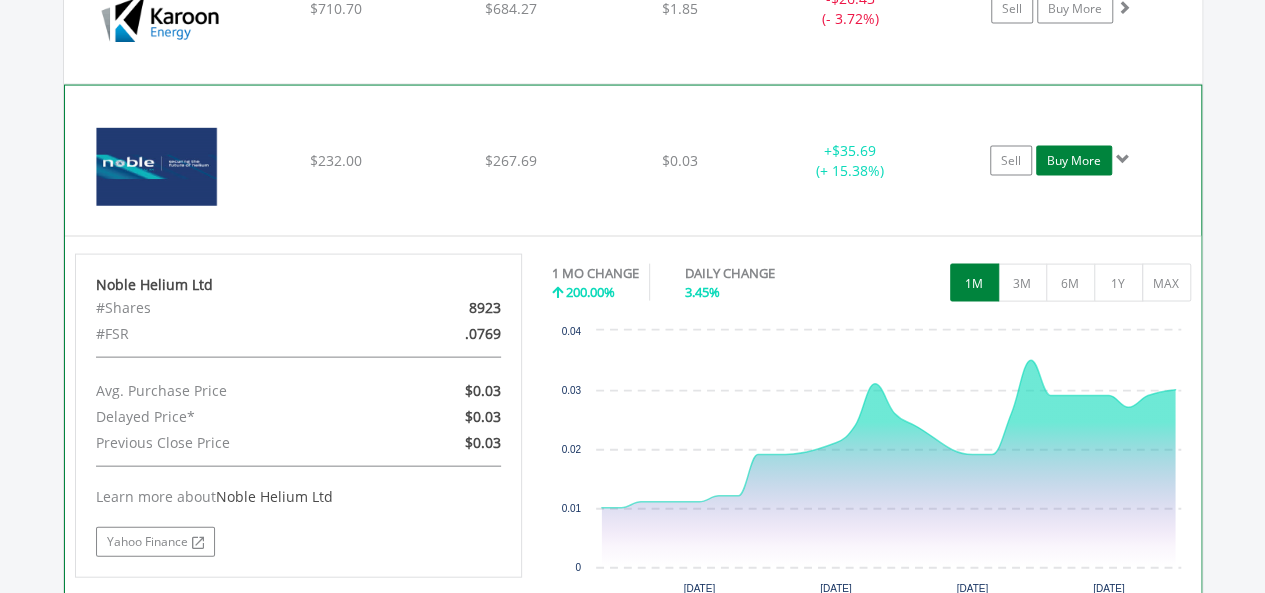 click on "﻿
Noble Helium Ltd
$232.00
$267.69
$0.03
+  $35.69 (+ 15.38%)
Sell
Buy More" at bounding box center (633, -442) 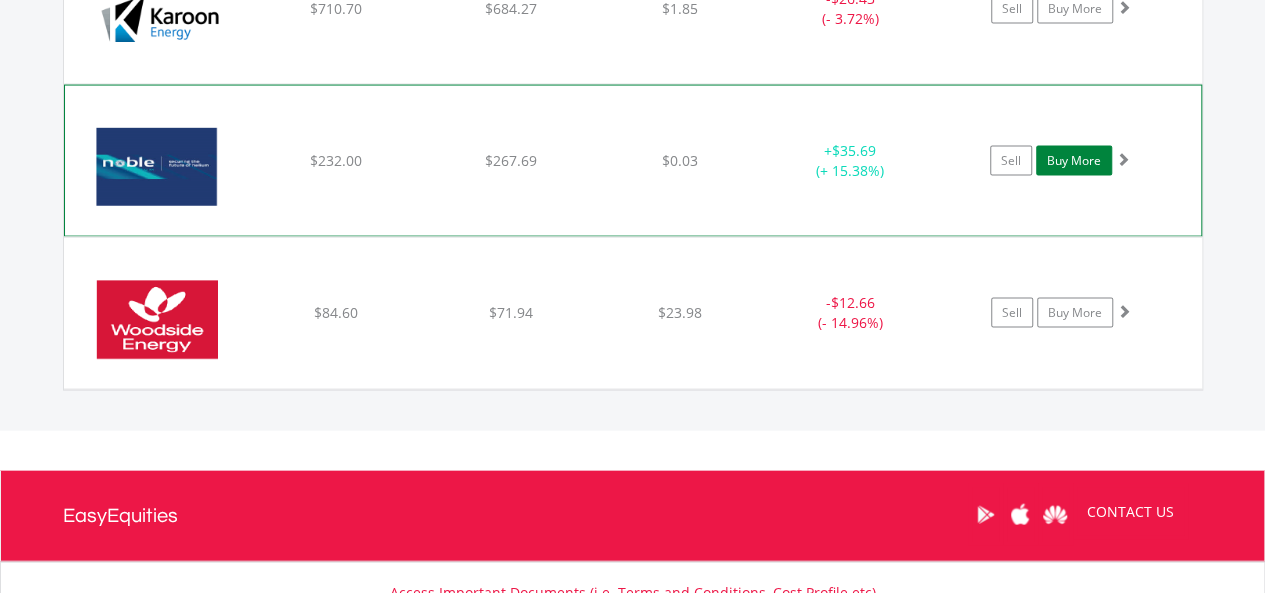 click on "Buy More" at bounding box center [1074, 161] 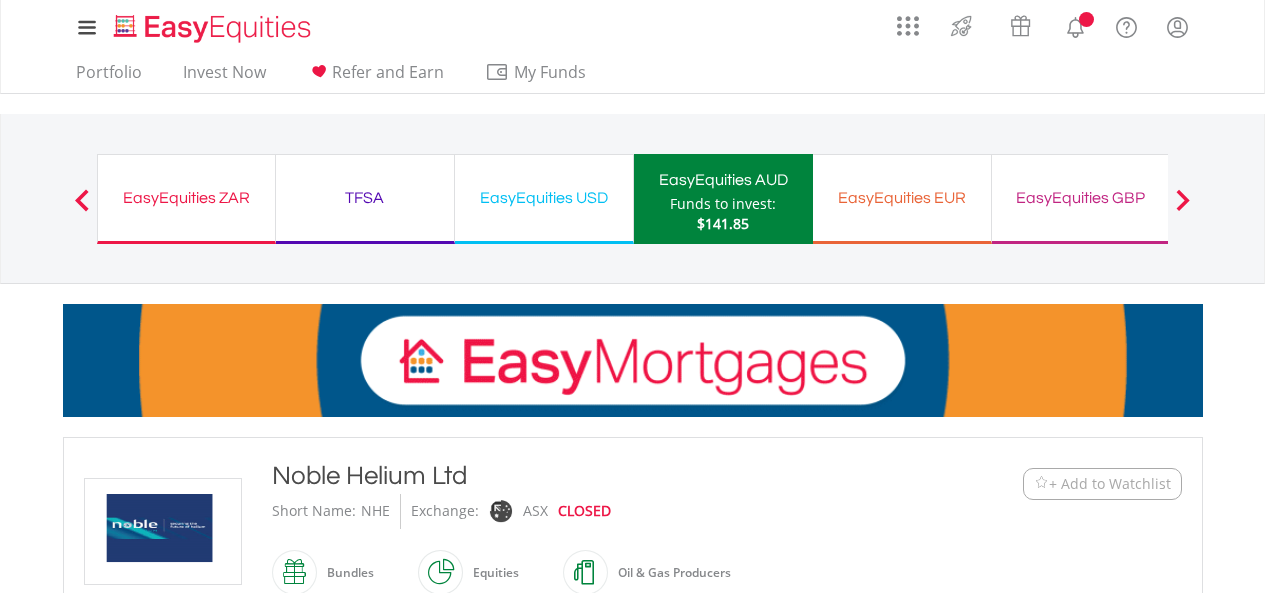 scroll, scrollTop: 0, scrollLeft: 0, axis: both 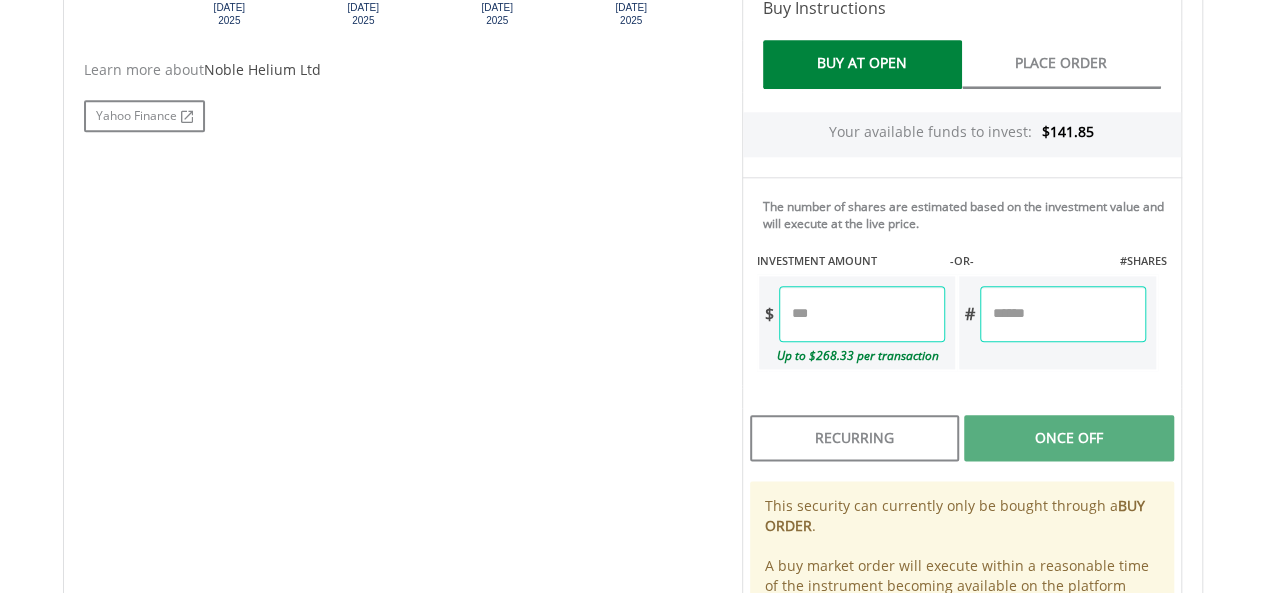 click at bounding box center (862, 314) 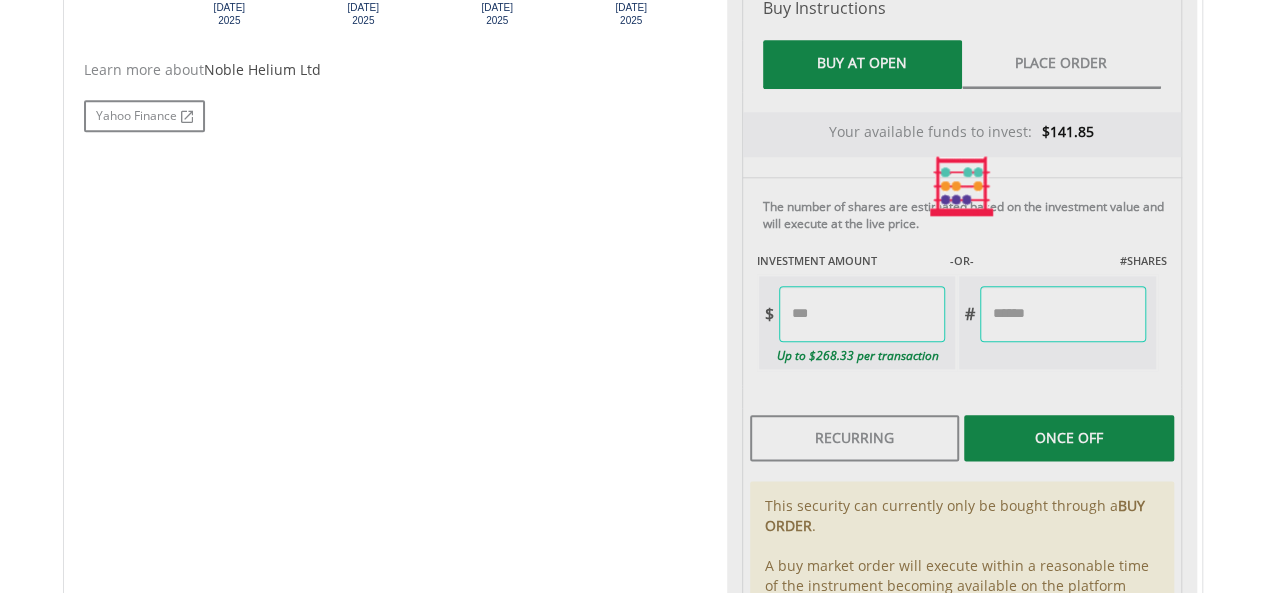 click on "Last Updated Price:
20-min. Delay*
Price Update Cost:
0
Credits
Market Closed
SELLING AT (BID)
BUYING AT                     (ASK)
LAST PRICE
$0.027
$0.03
$0.03
0
EasyCredits remaining" at bounding box center [962, 186] 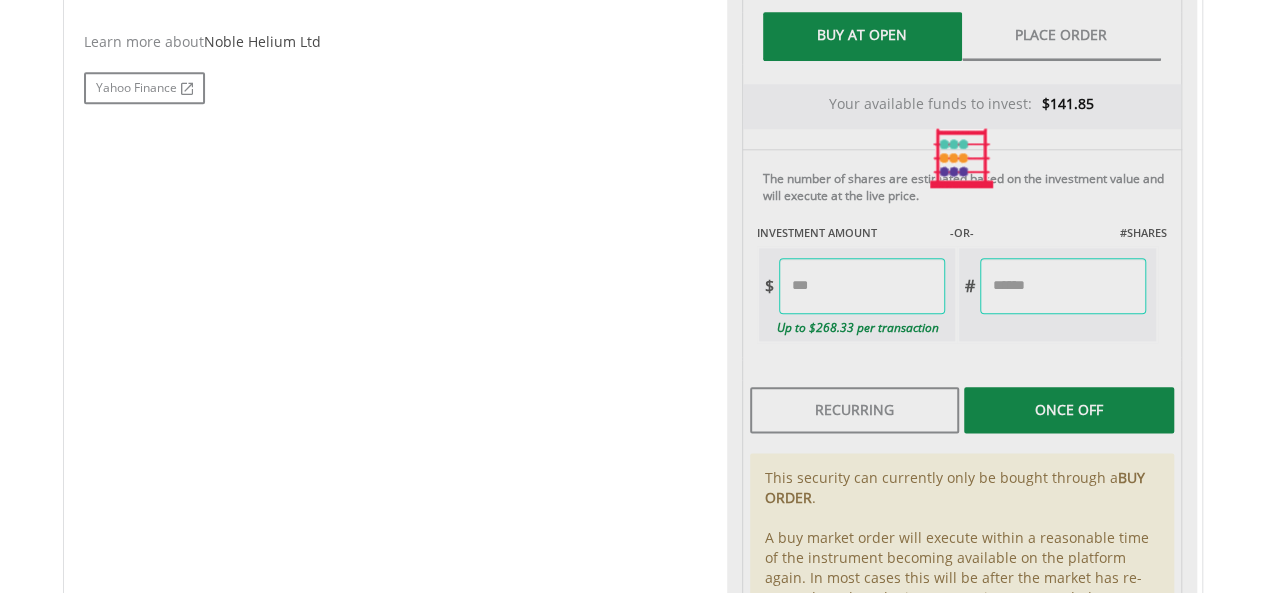 type on "******" 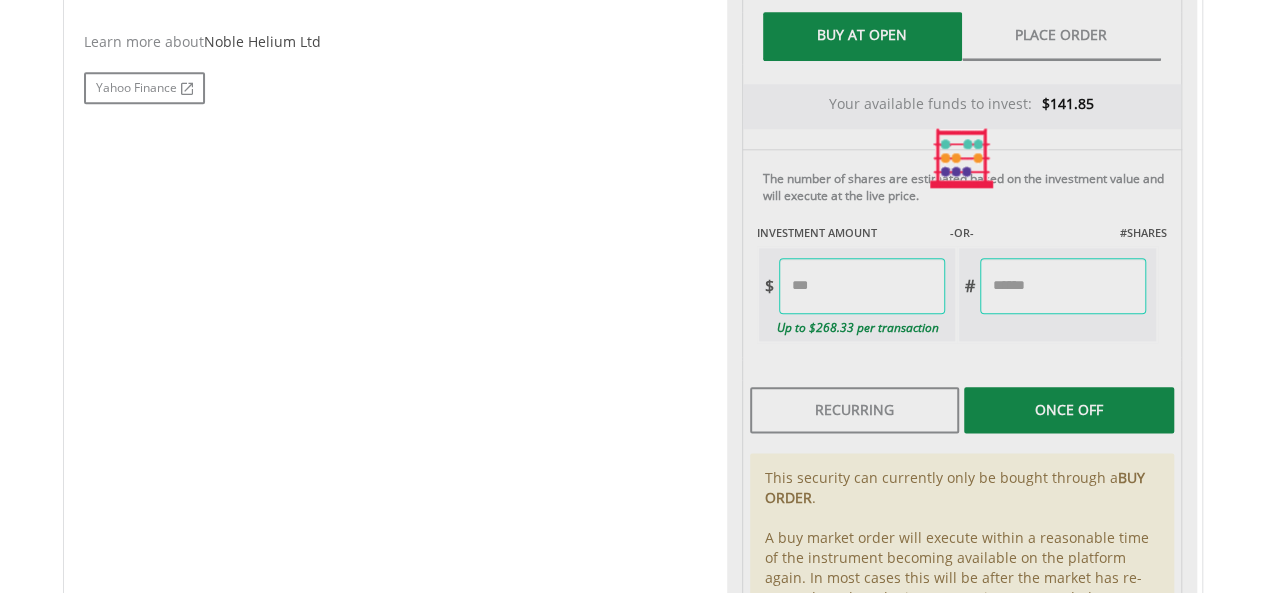 type on "*********" 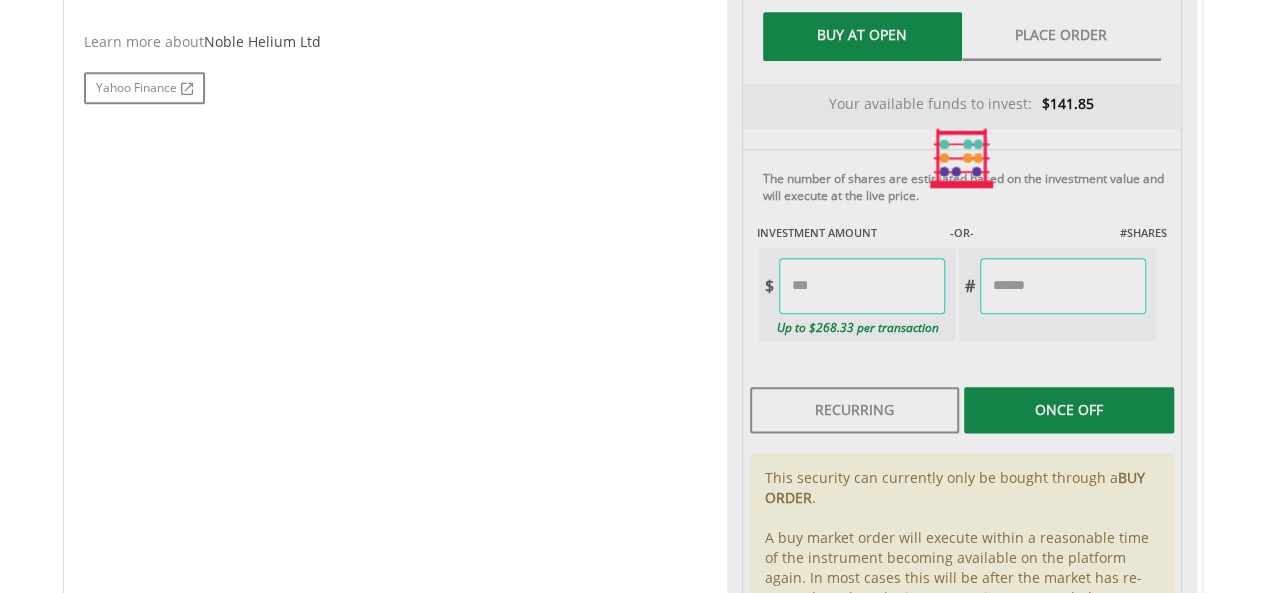 scroll, scrollTop: 1002, scrollLeft: 0, axis: vertical 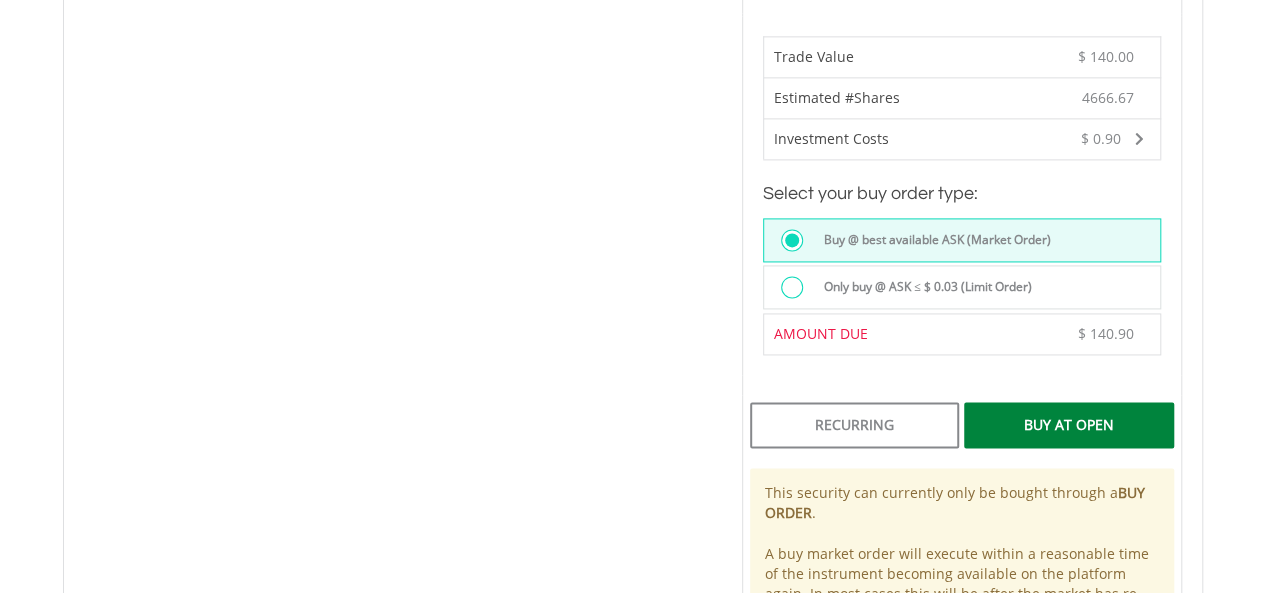 click on "Only buy @ ASK ≤ $ 0.03 (Limit Order)" at bounding box center [962, 287] 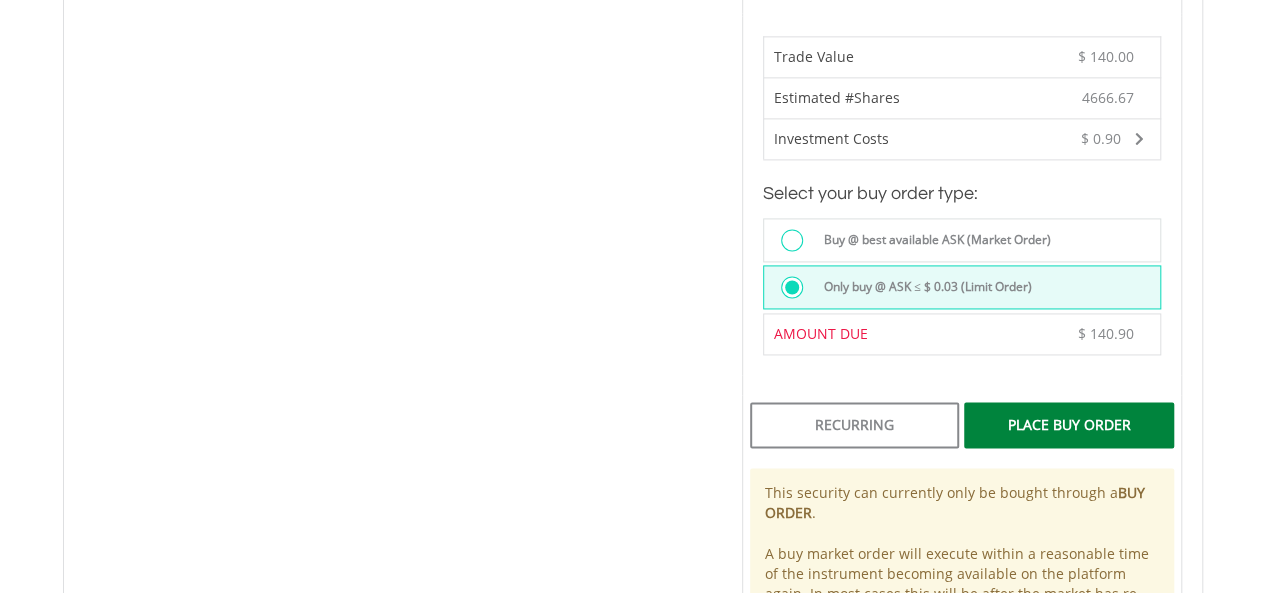 click on "Place Buy Order" at bounding box center [1068, 425] 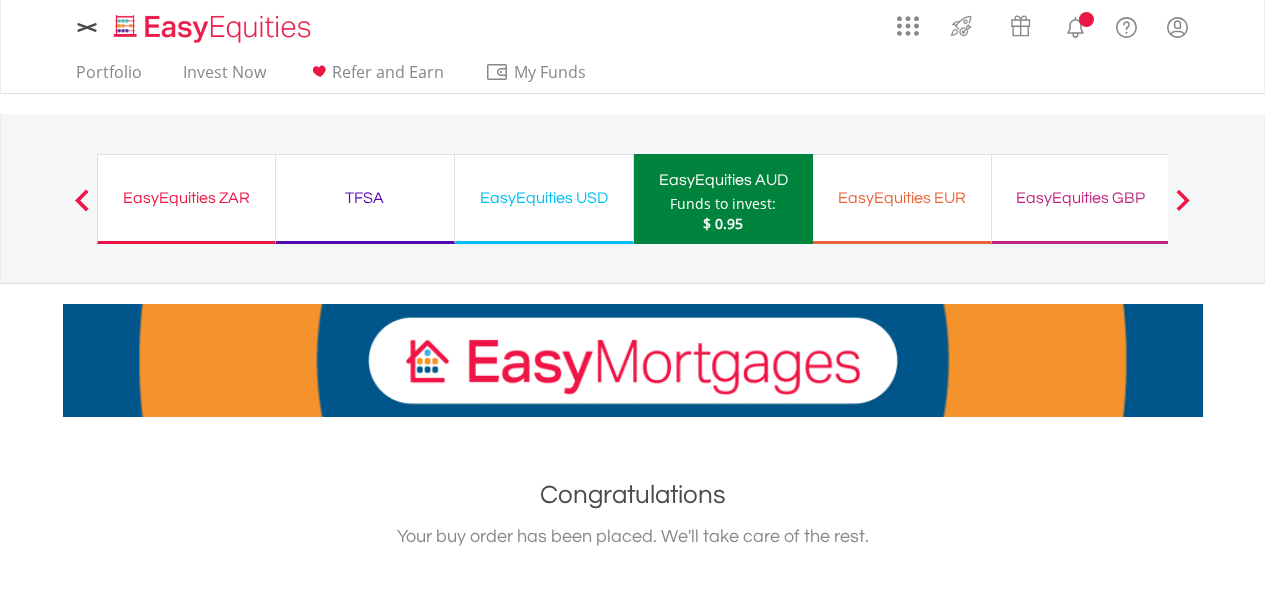 scroll, scrollTop: 0, scrollLeft: 0, axis: both 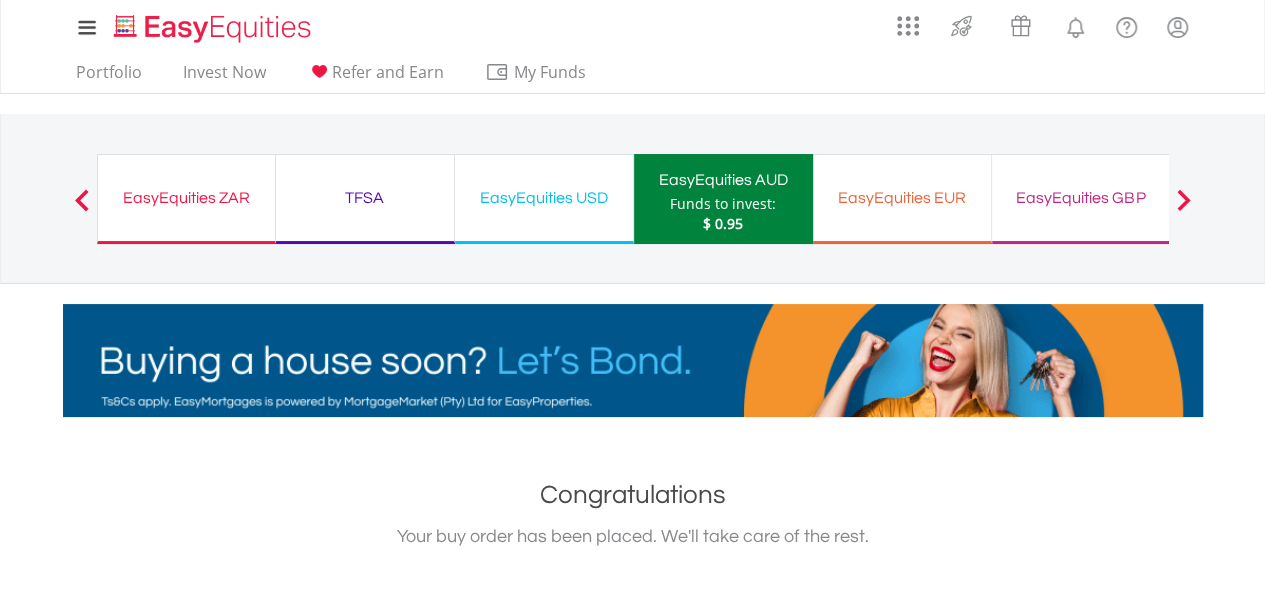 click on "EasyEquities EUR" at bounding box center (902, 198) 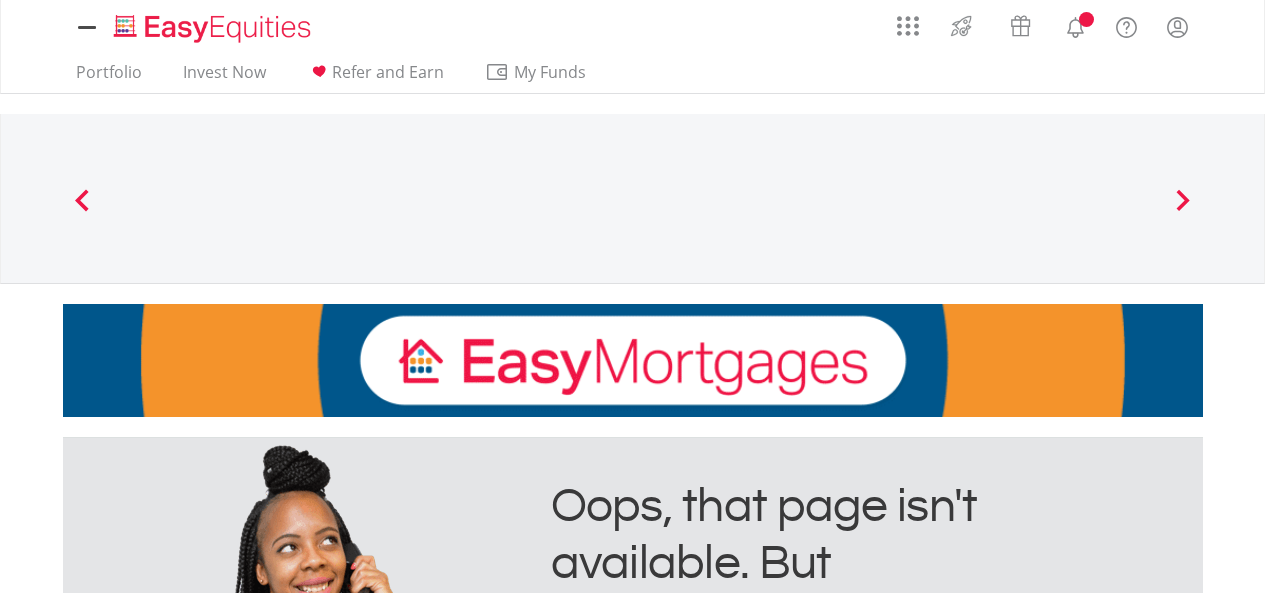 scroll, scrollTop: 0, scrollLeft: 0, axis: both 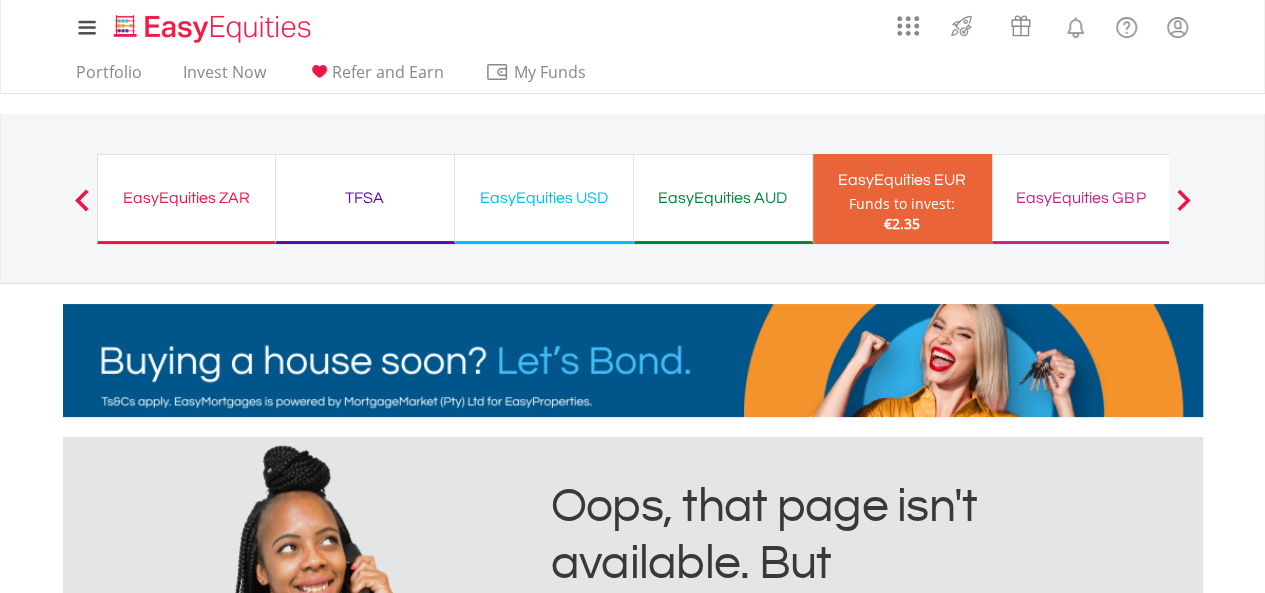 click on "EasyEquities GBP
Funds to invest:
€2.35" at bounding box center (1081, 199) 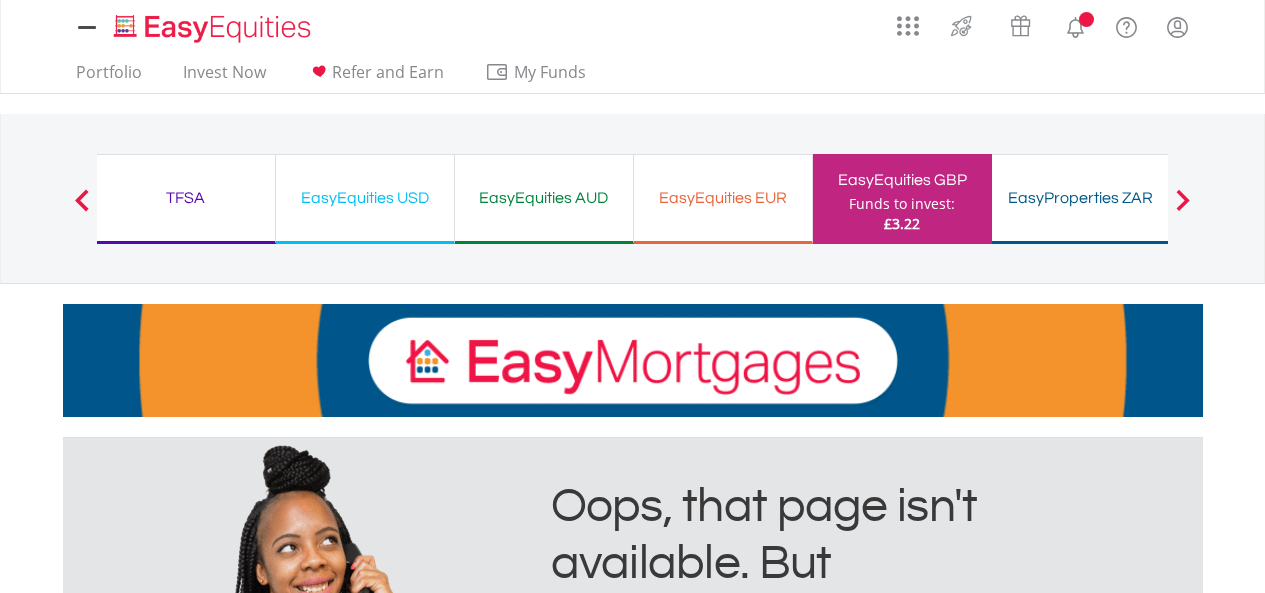 scroll, scrollTop: 0, scrollLeft: 0, axis: both 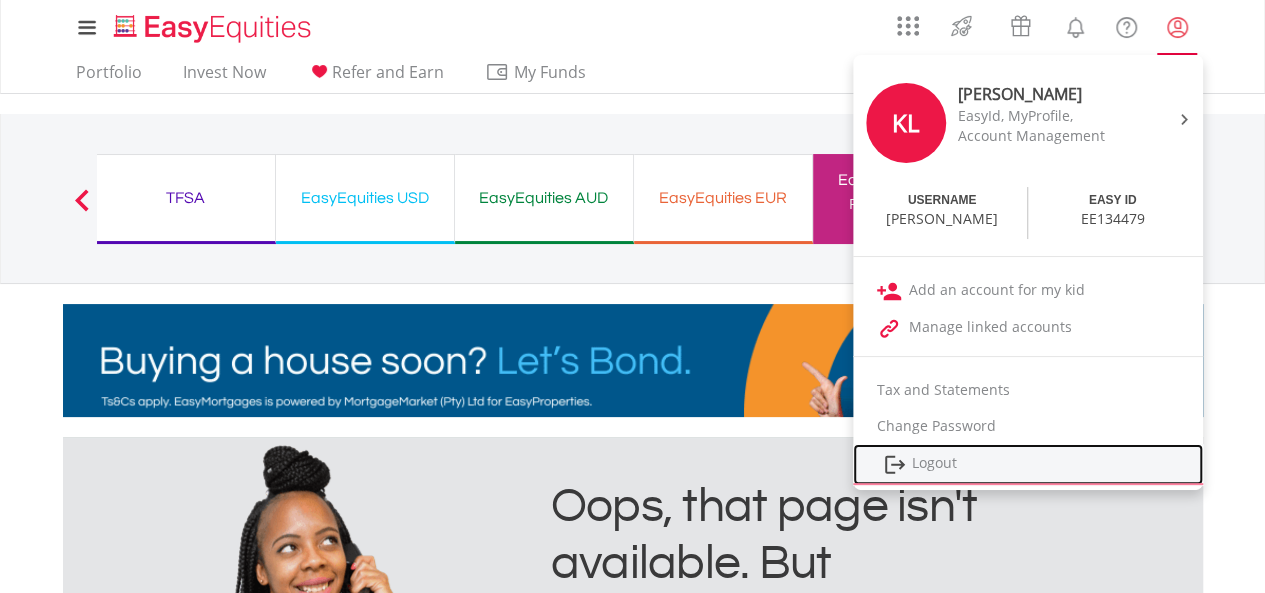click on "Logout" at bounding box center (1028, 464) 